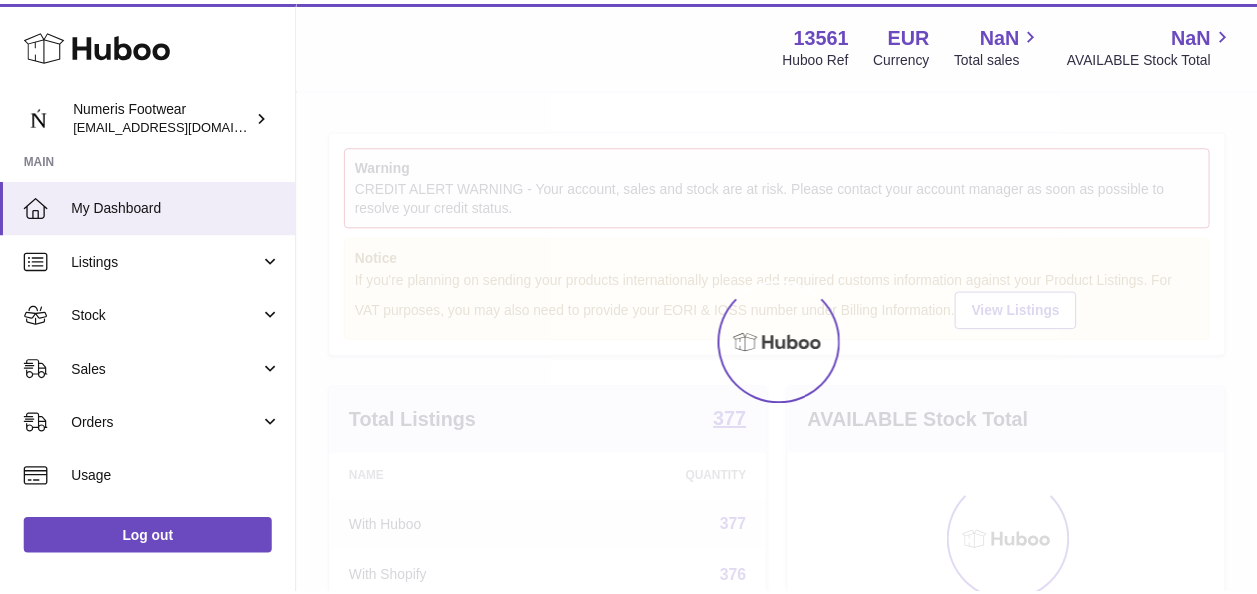 scroll, scrollTop: 0, scrollLeft: 0, axis: both 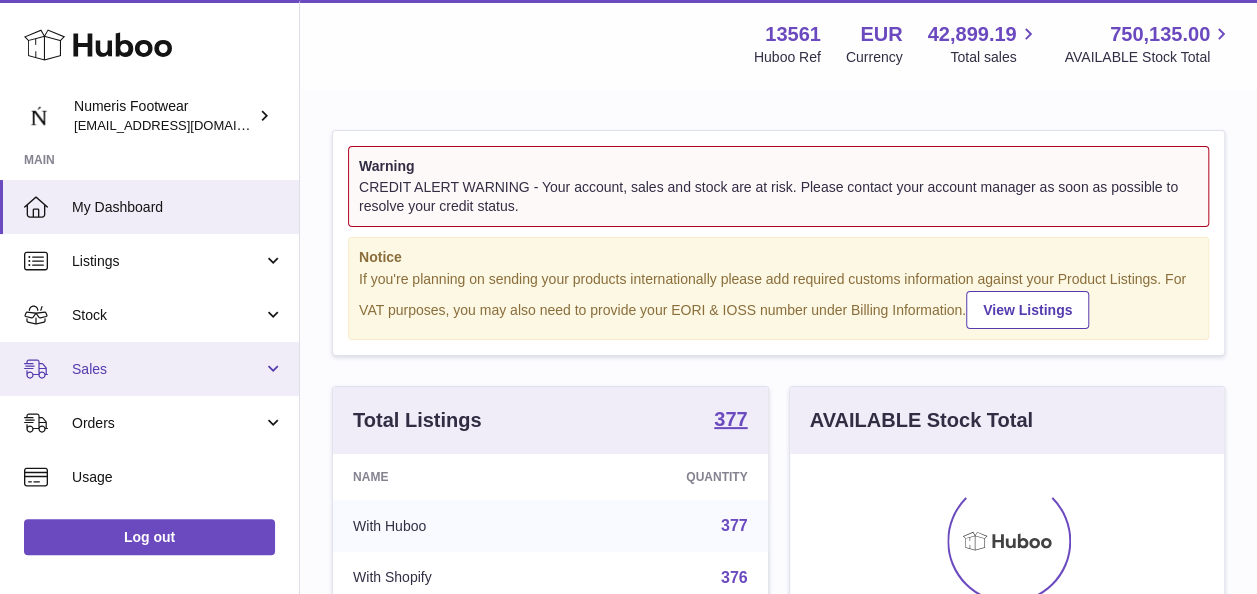 click on "Sales" at bounding box center (167, 369) 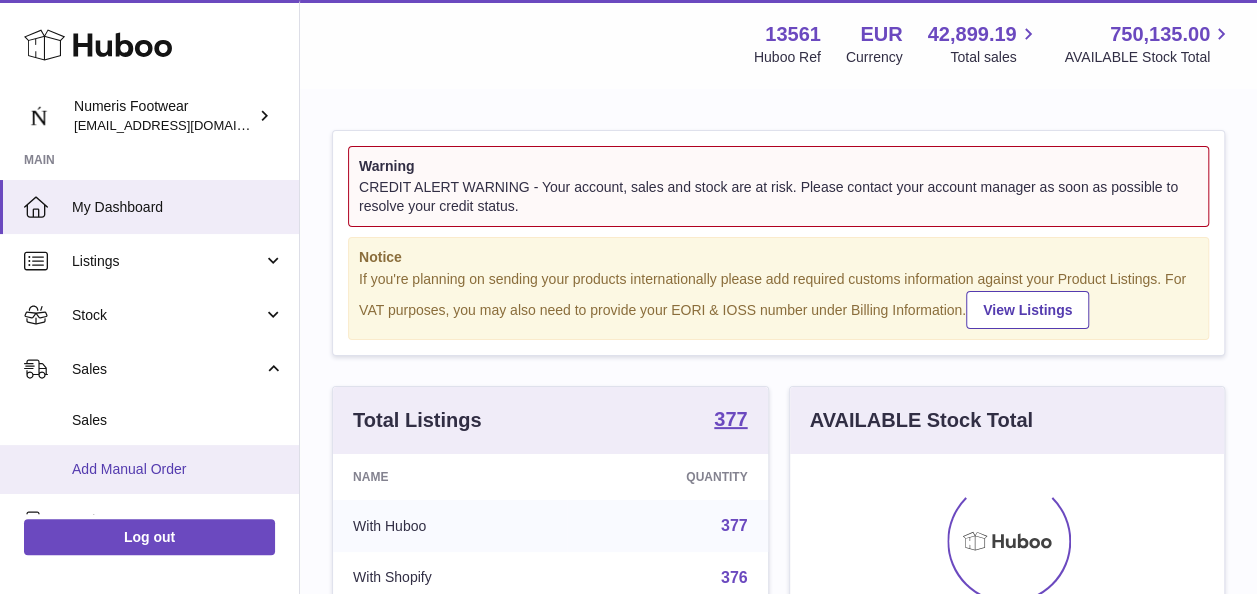 click on "Add Manual Order" at bounding box center [178, 469] 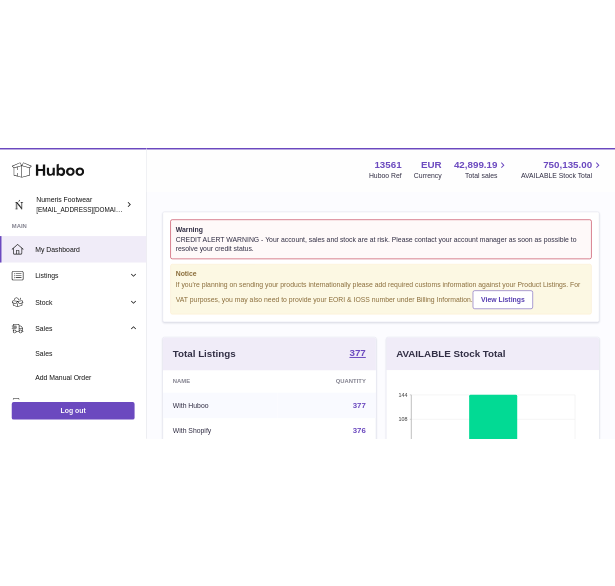 scroll, scrollTop: 312, scrollLeft: 280, axis: both 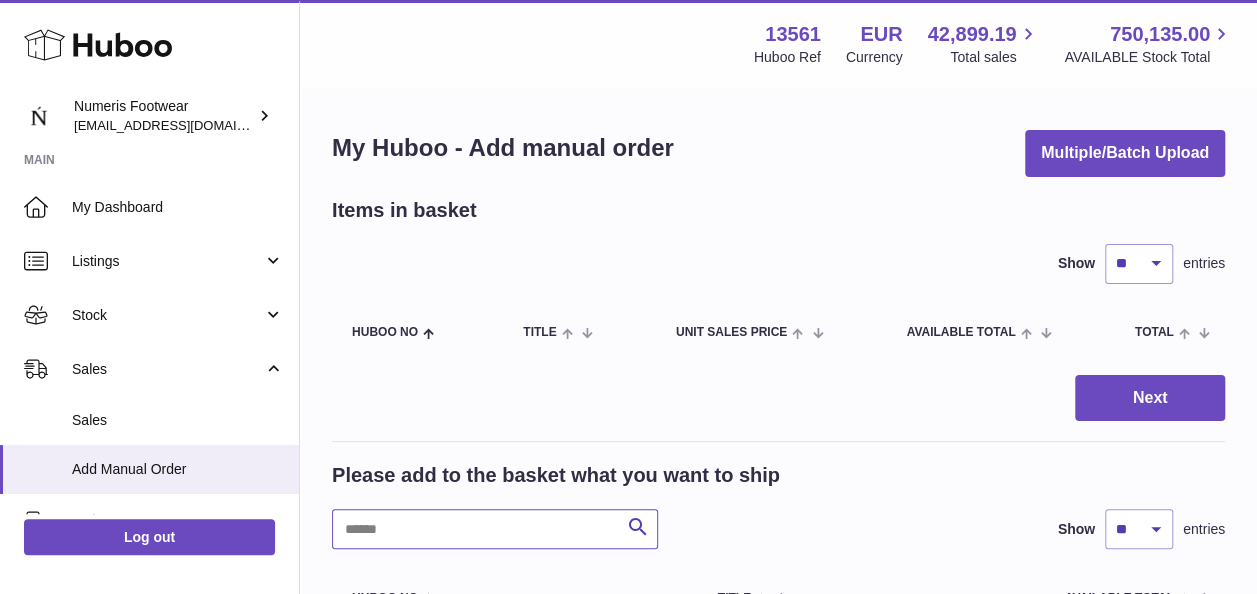 click at bounding box center (495, 529) 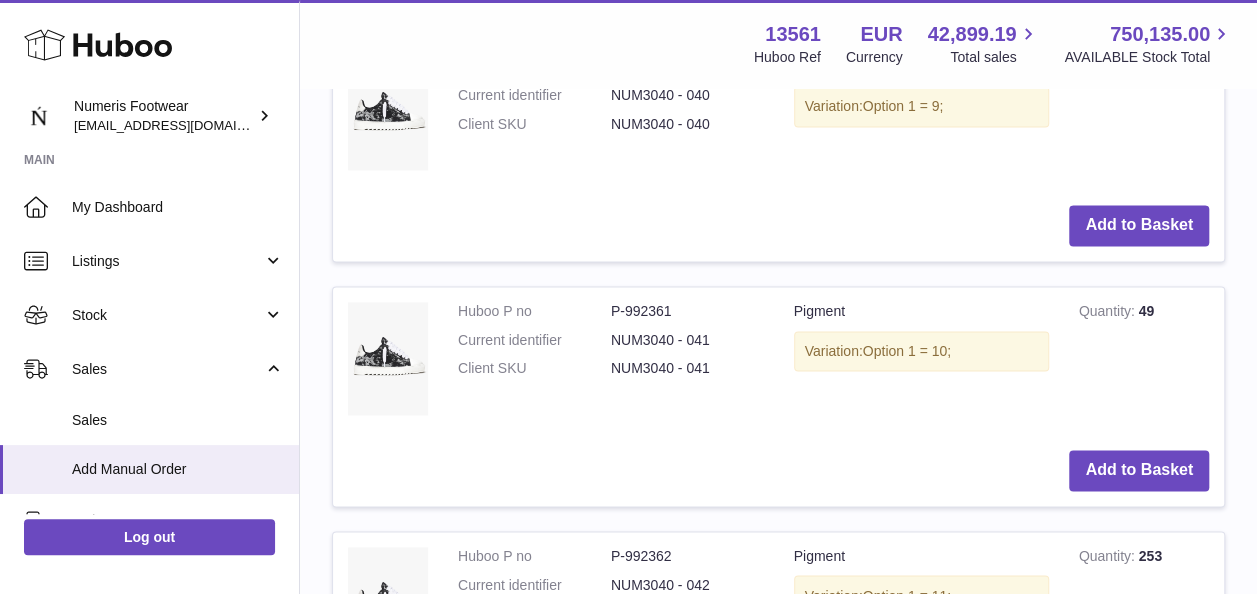 scroll, scrollTop: 1320, scrollLeft: 0, axis: vertical 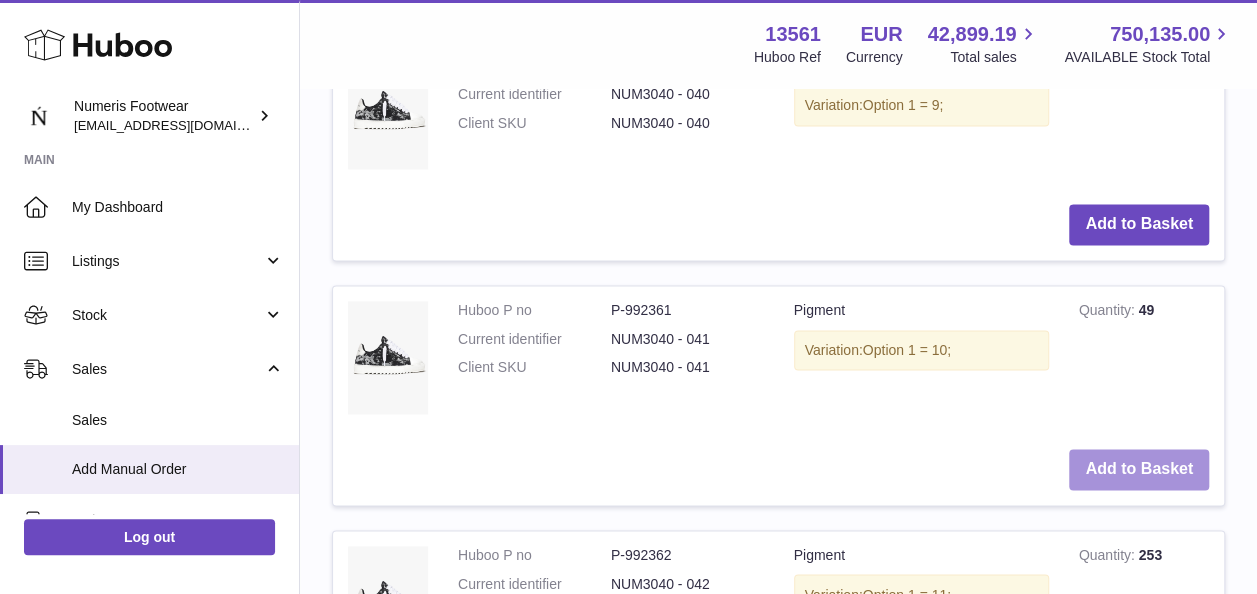 type on "*******" 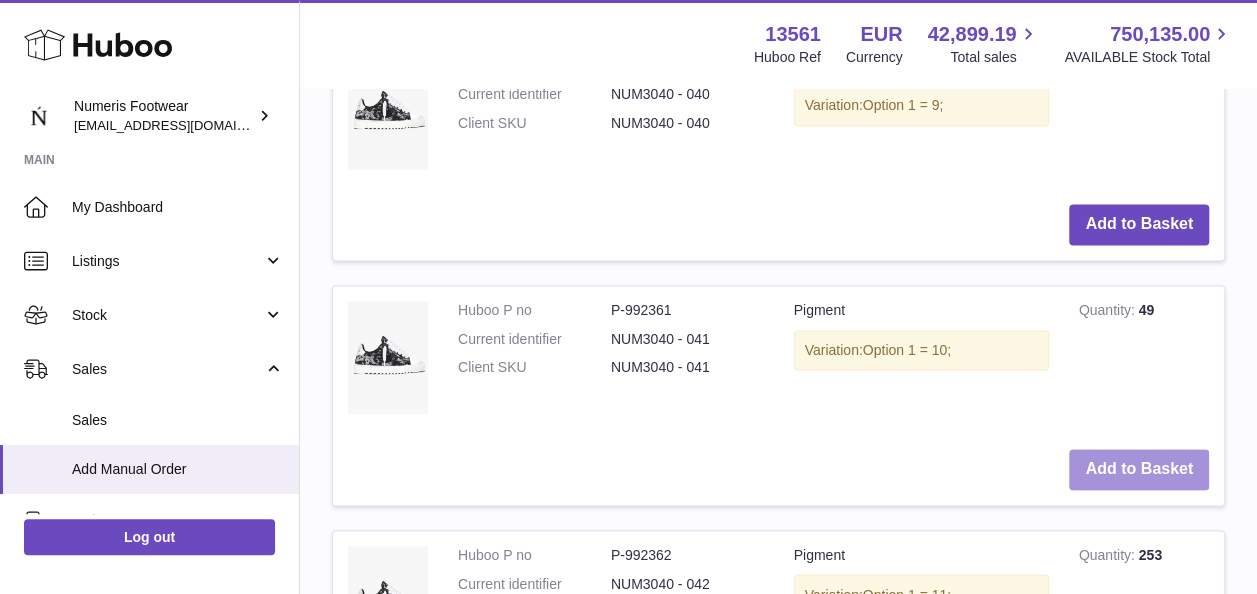 click on "Add to Basket" at bounding box center (1139, 469) 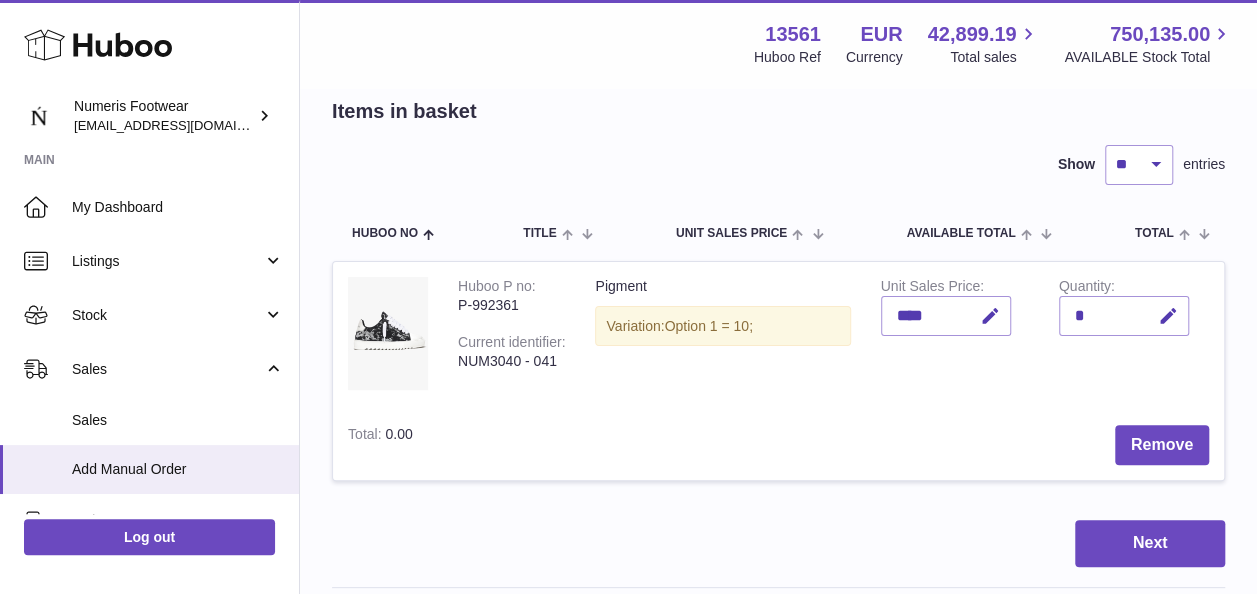 scroll, scrollTop: 204, scrollLeft: 0, axis: vertical 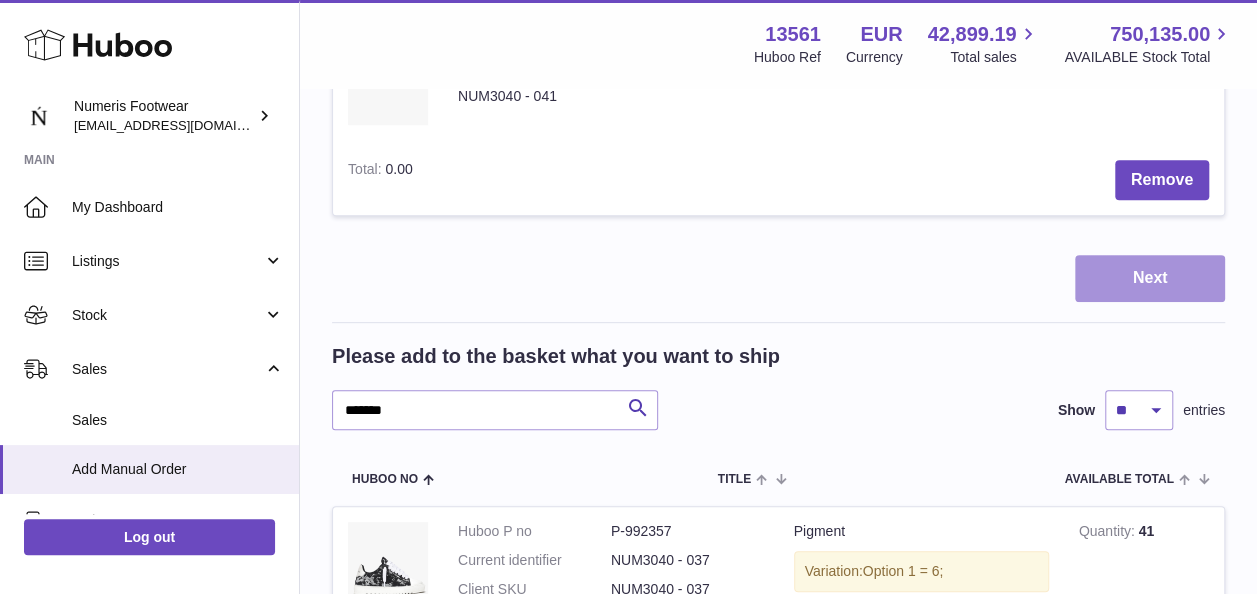 click on "Next" at bounding box center [1150, 278] 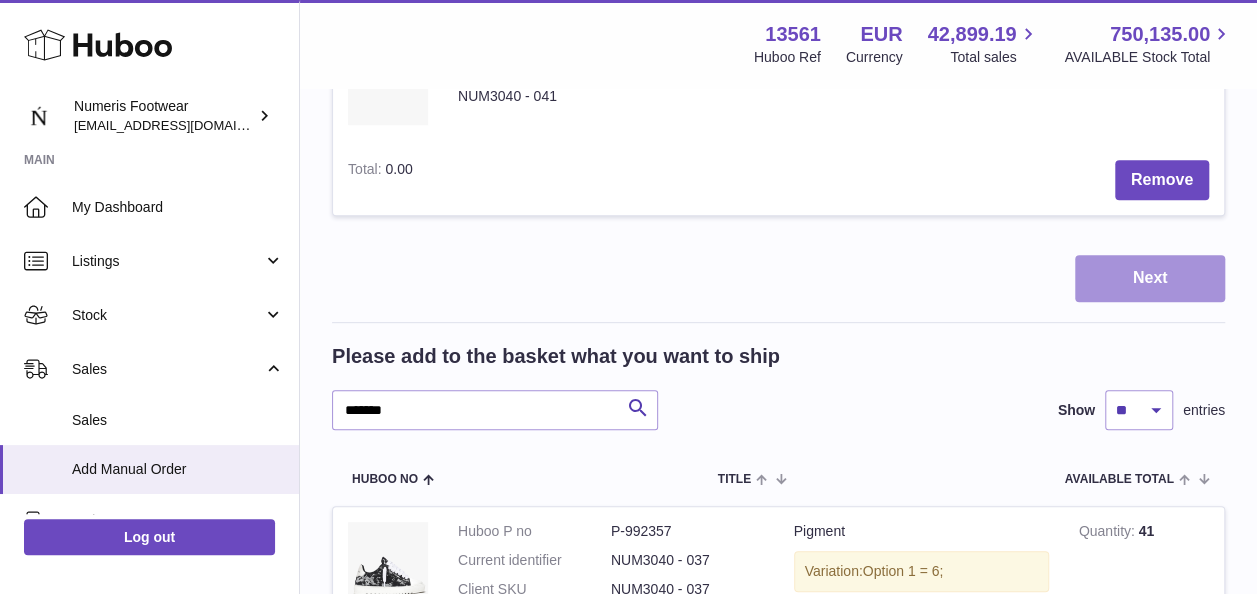 scroll, scrollTop: 0, scrollLeft: 0, axis: both 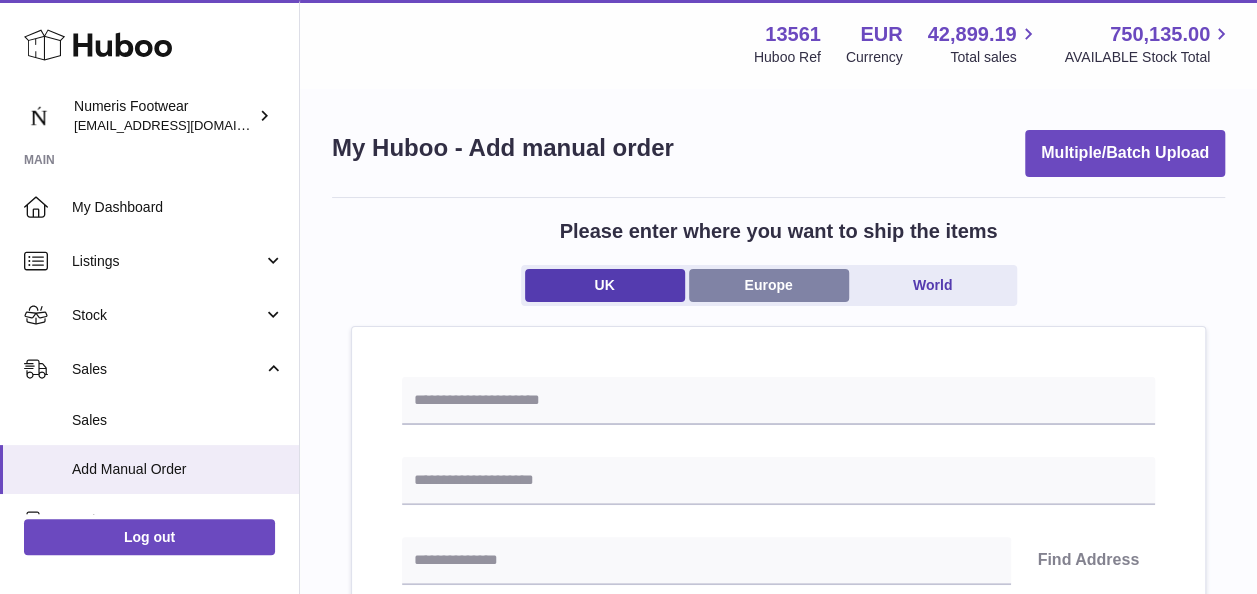 click on "Europe" at bounding box center (769, 285) 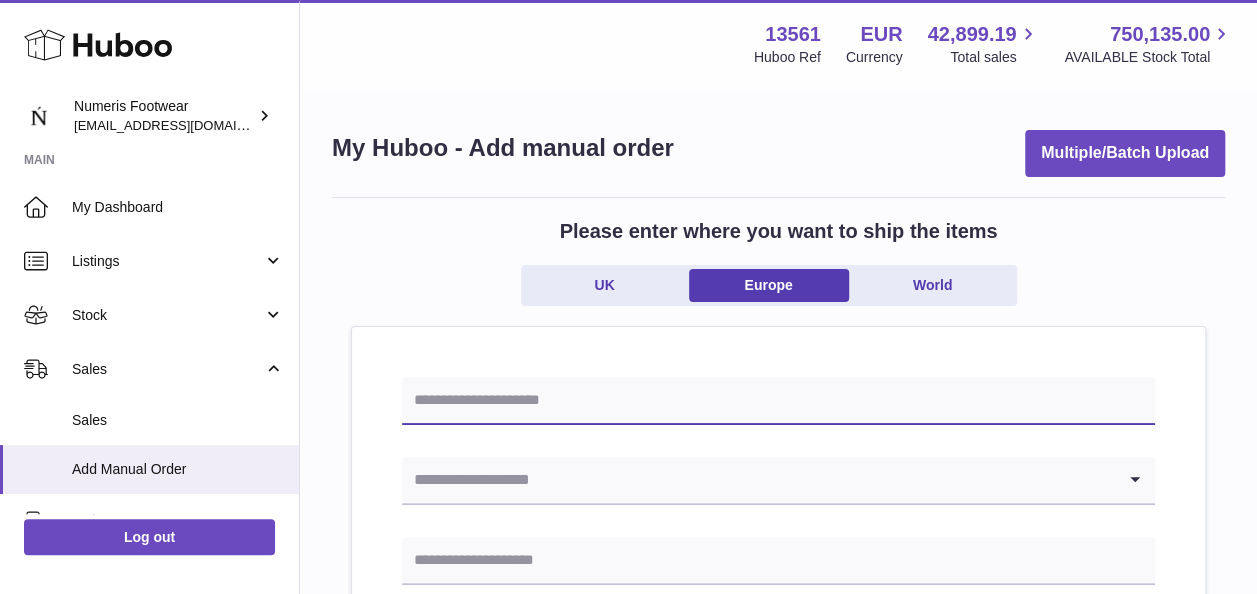 click at bounding box center (778, 401) 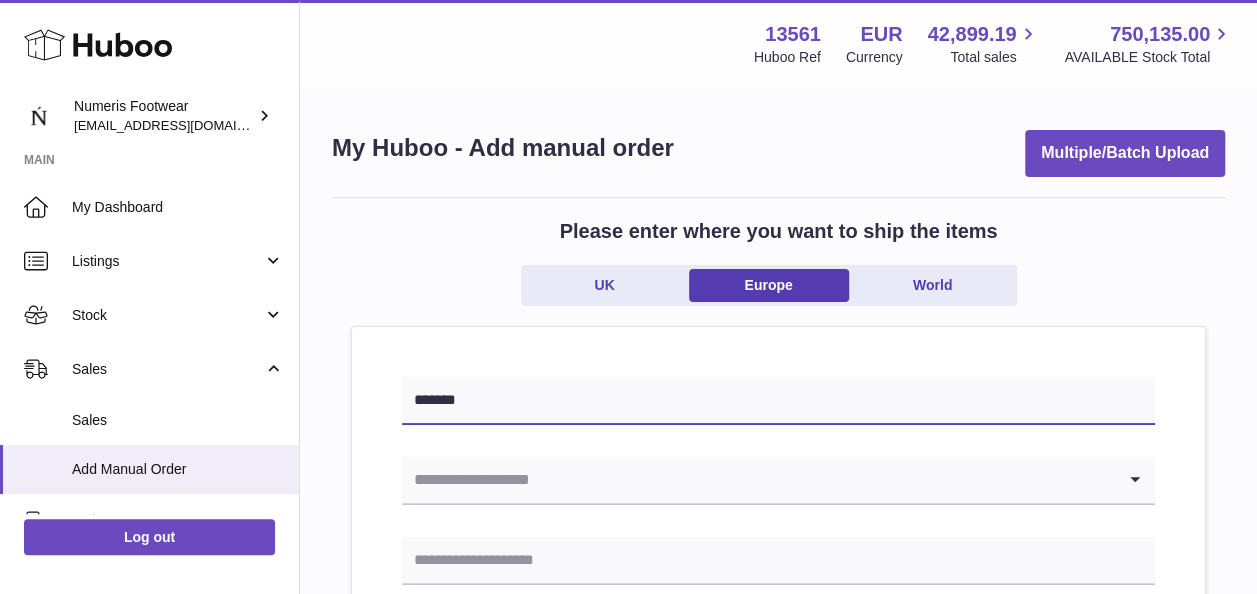 type on "*******" 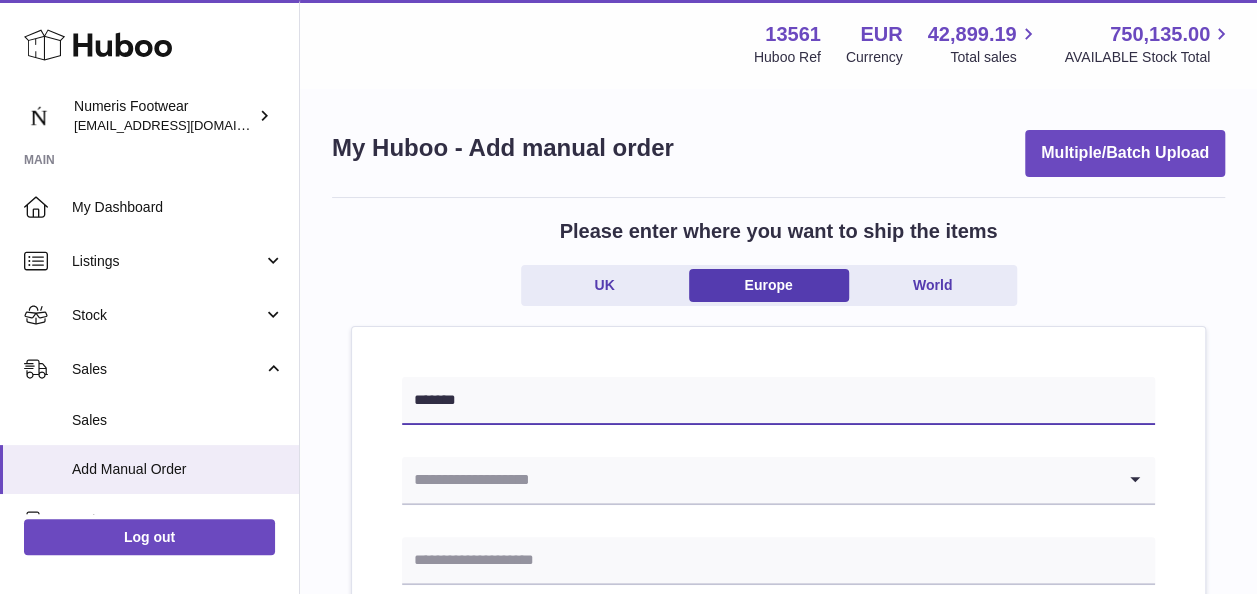 scroll, scrollTop: 364, scrollLeft: 0, axis: vertical 